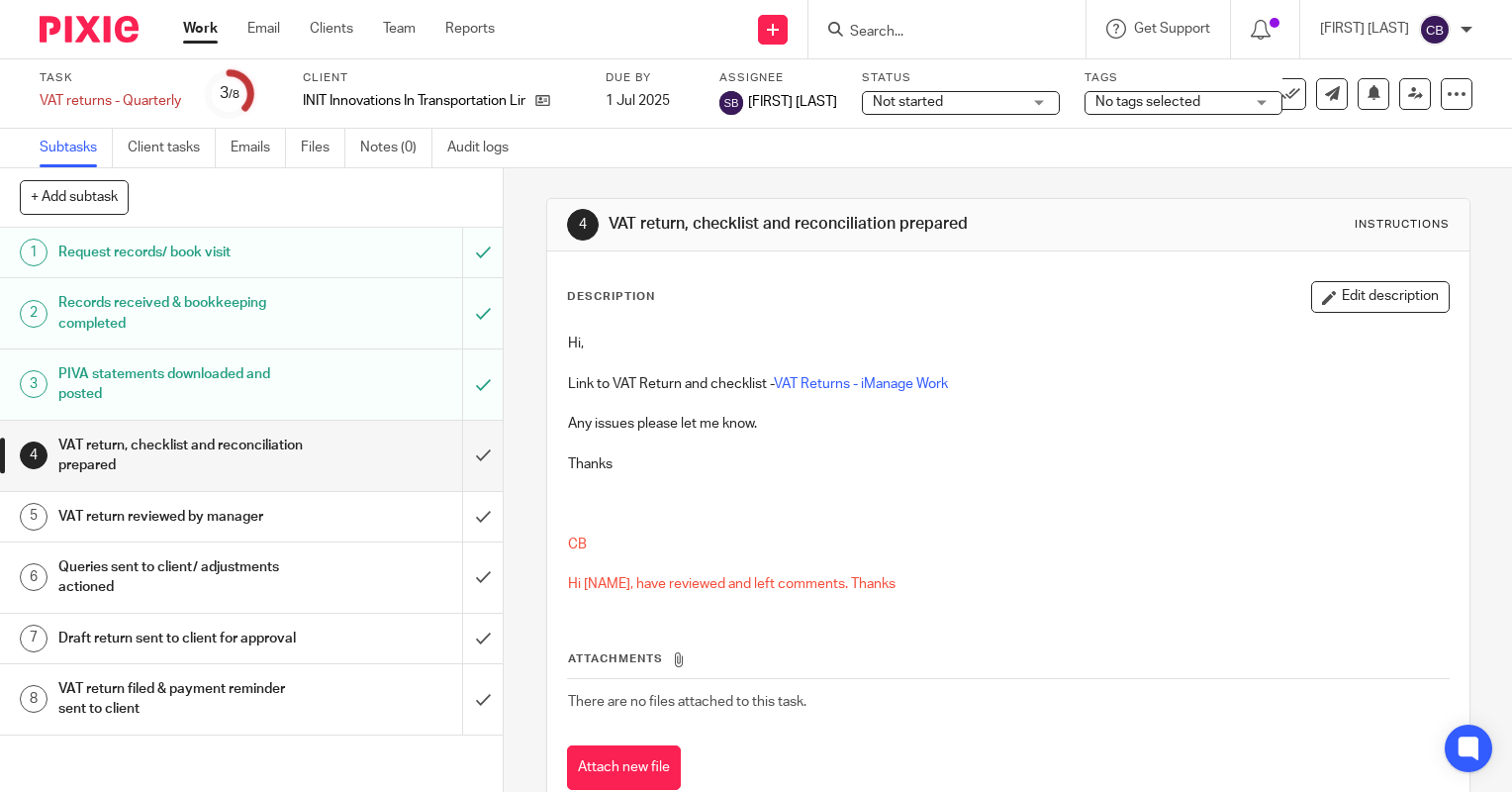 scroll, scrollTop: 0, scrollLeft: 0, axis: both 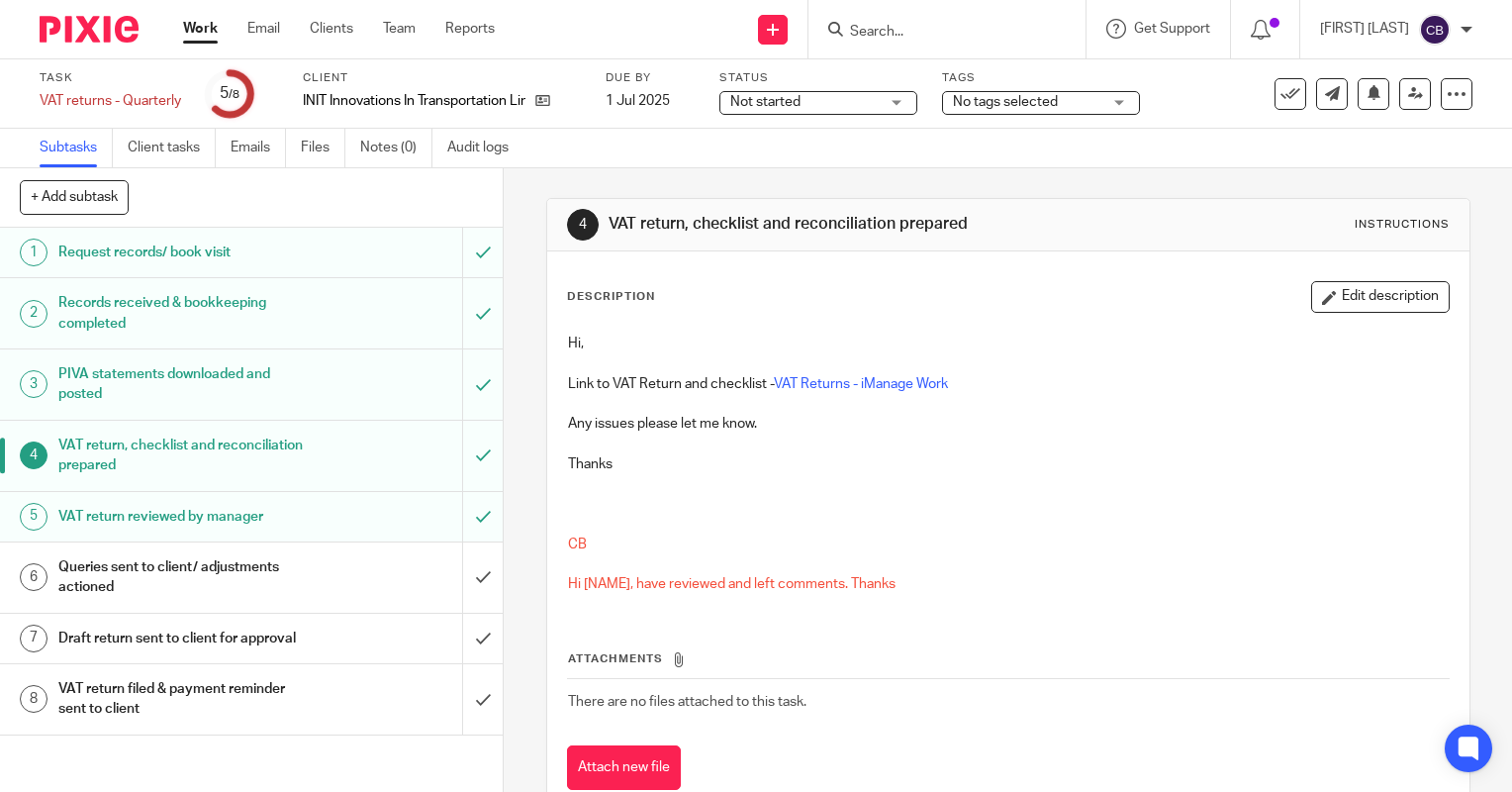 click on "VAT return reviewed by manager" at bounding box center [250, 517] 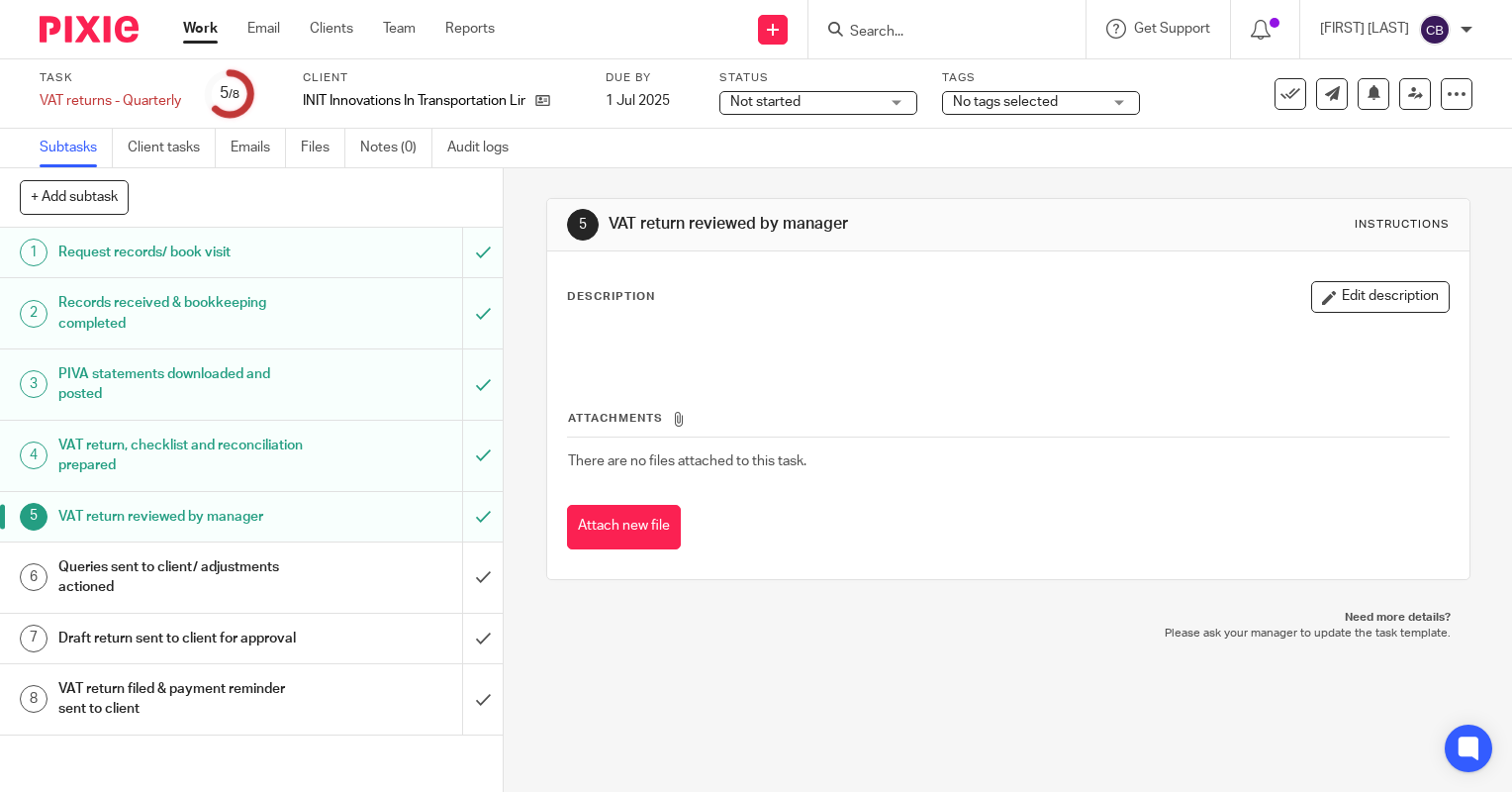 scroll, scrollTop: 0, scrollLeft: 0, axis: both 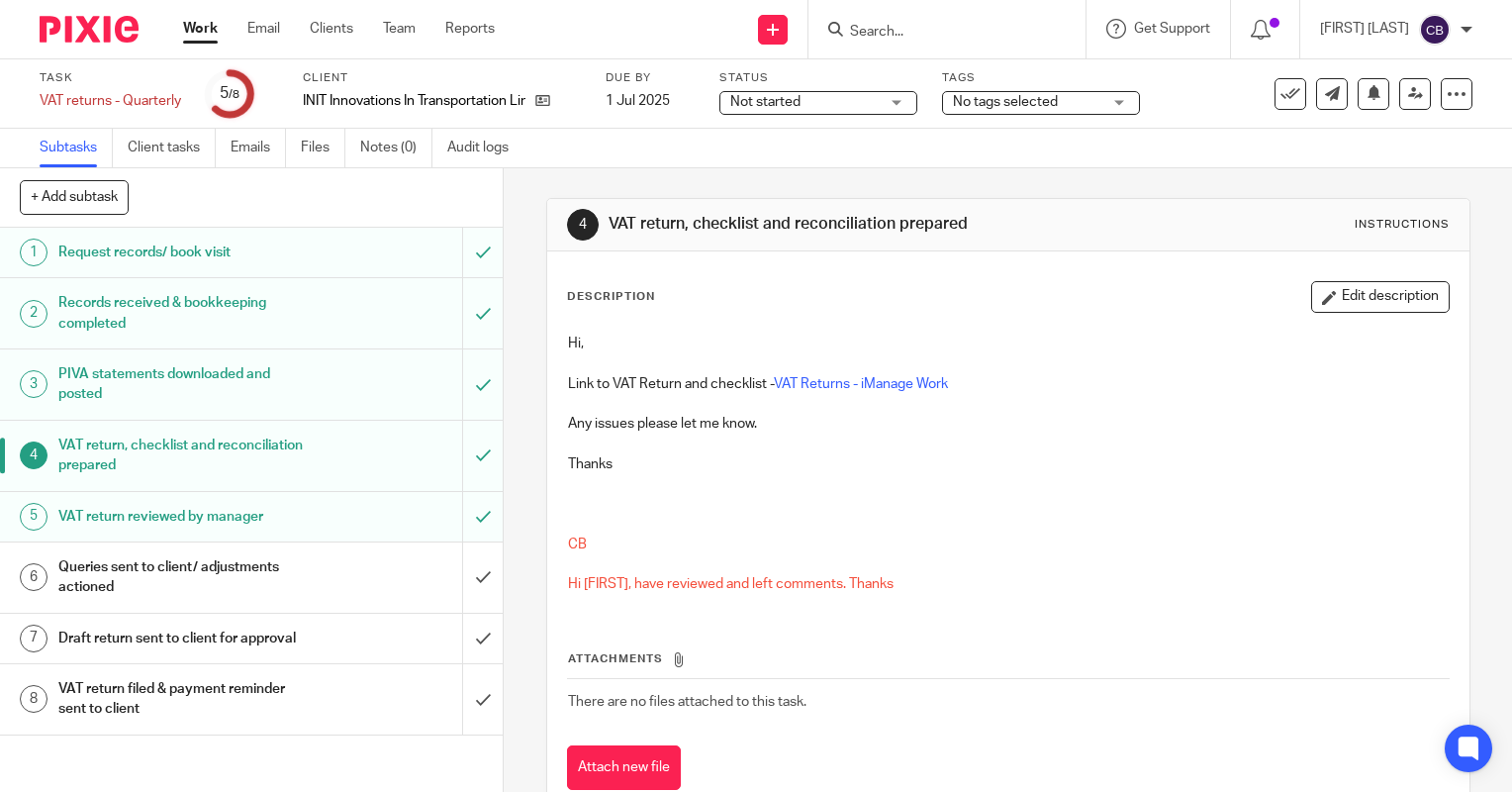 click on "Edit description" at bounding box center (1380, 297) 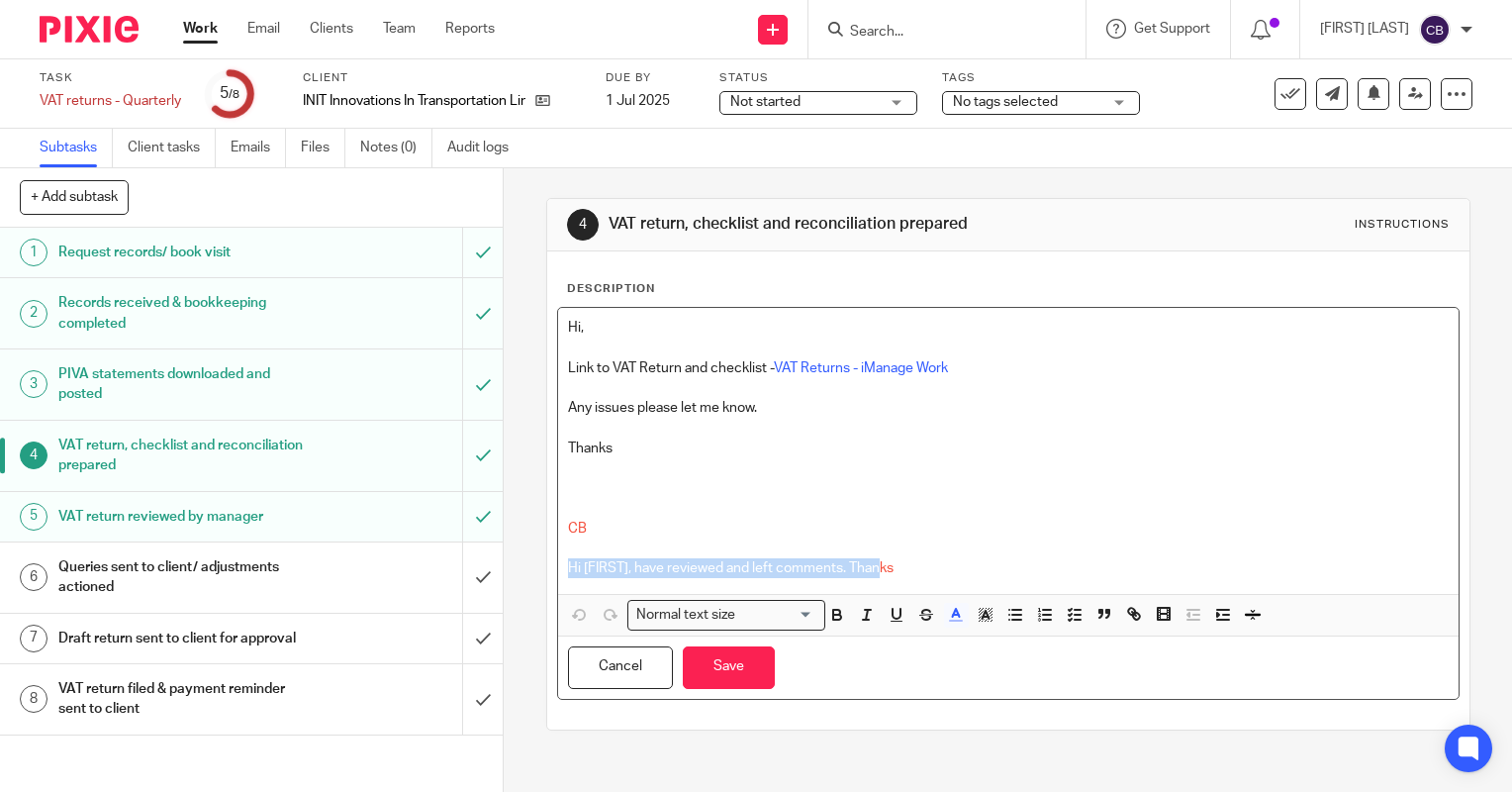 drag, startPoint x: 885, startPoint y: 565, endPoint x: 550, endPoint y: 562, distance: 335.0134 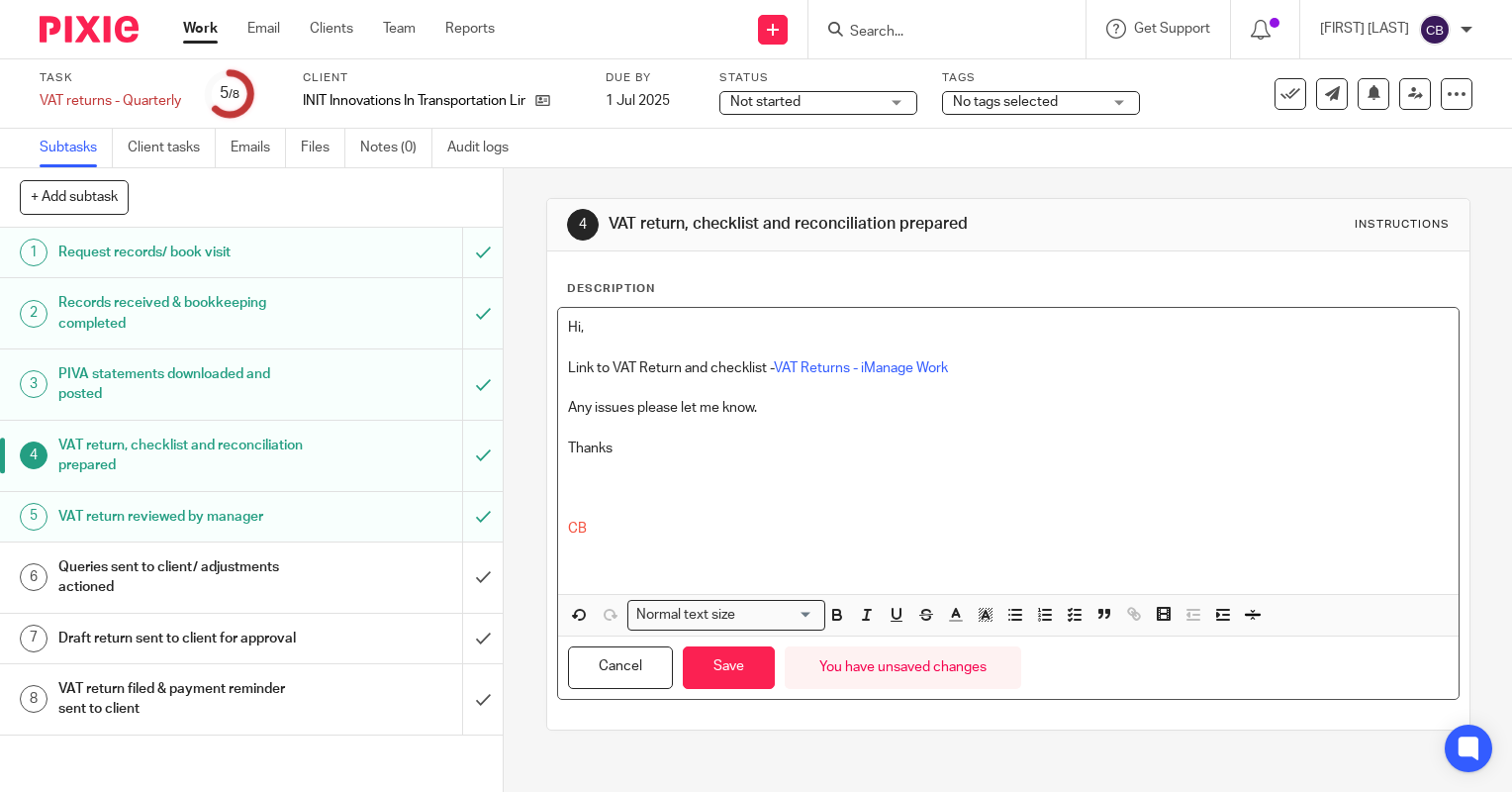 type 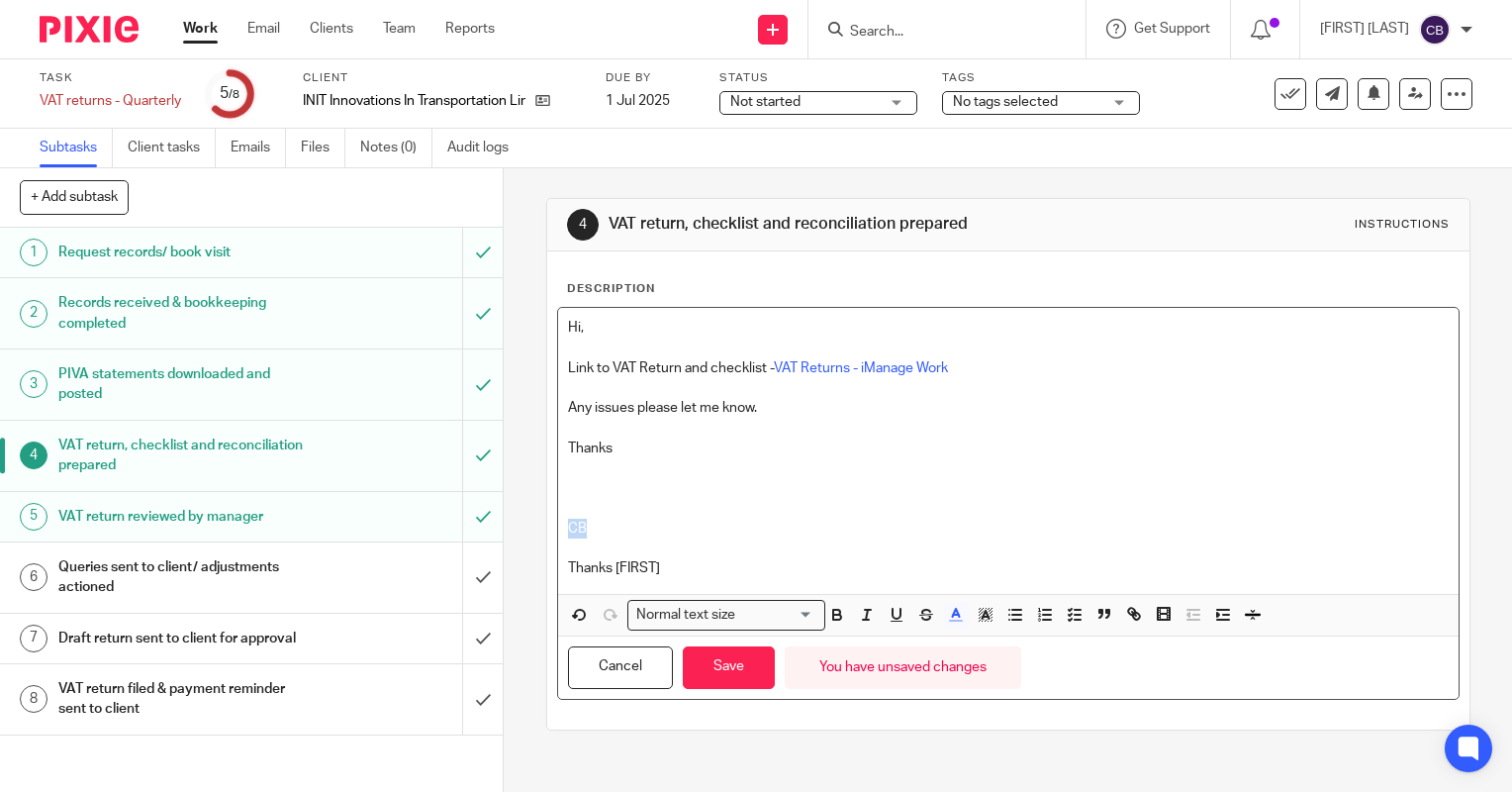 drag, startPoint x: 593, startPoint y: 520, endPoint x: 559, endPoint y: 522, distance: 34.058773 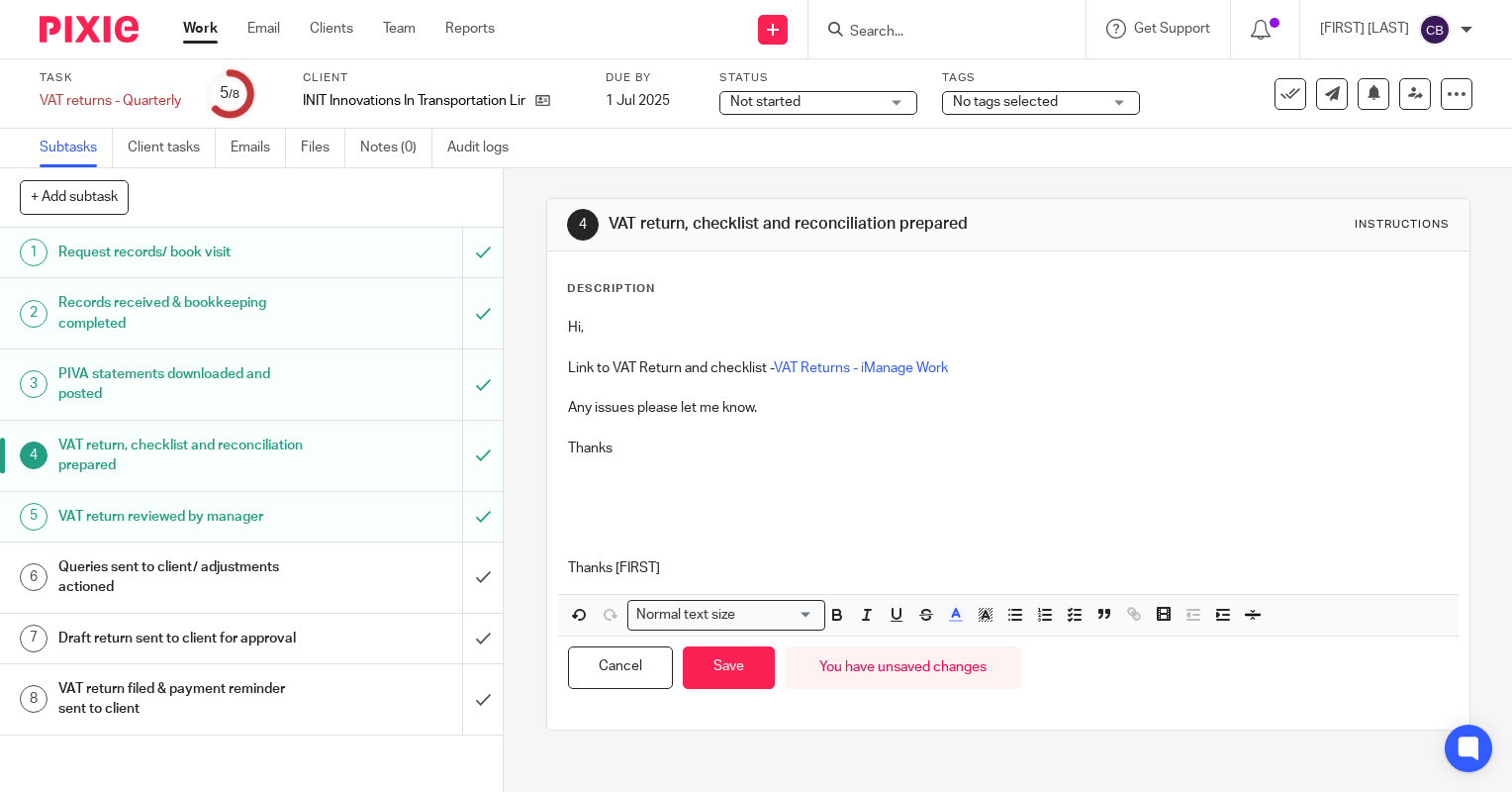 drag, startPoint x: 566, startPoint y: 557, endPoint x: 741, endPoint y: 566, distance: 175.23128 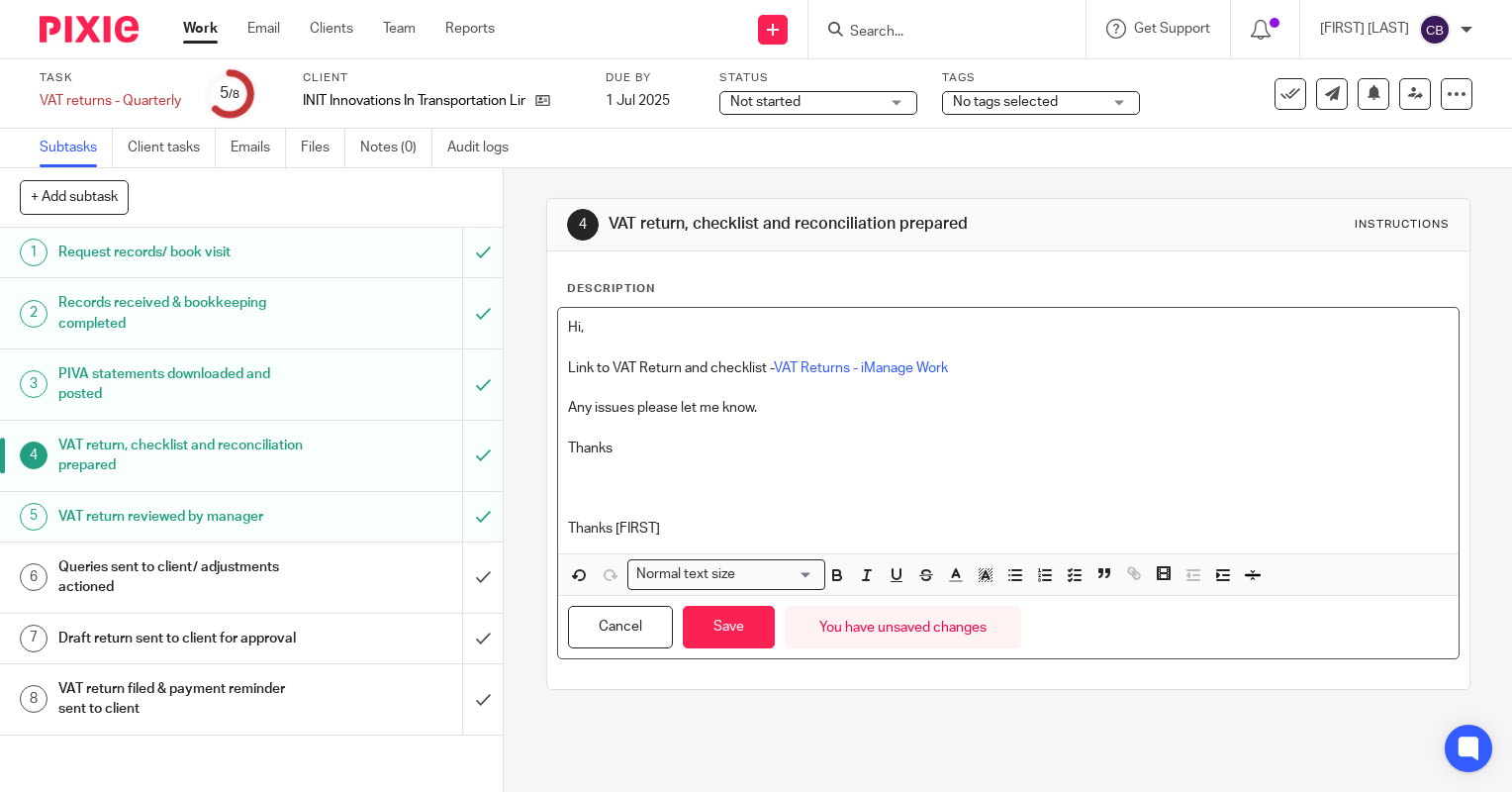 click on "Thanks Chris" at bounding box center [1008, 529] 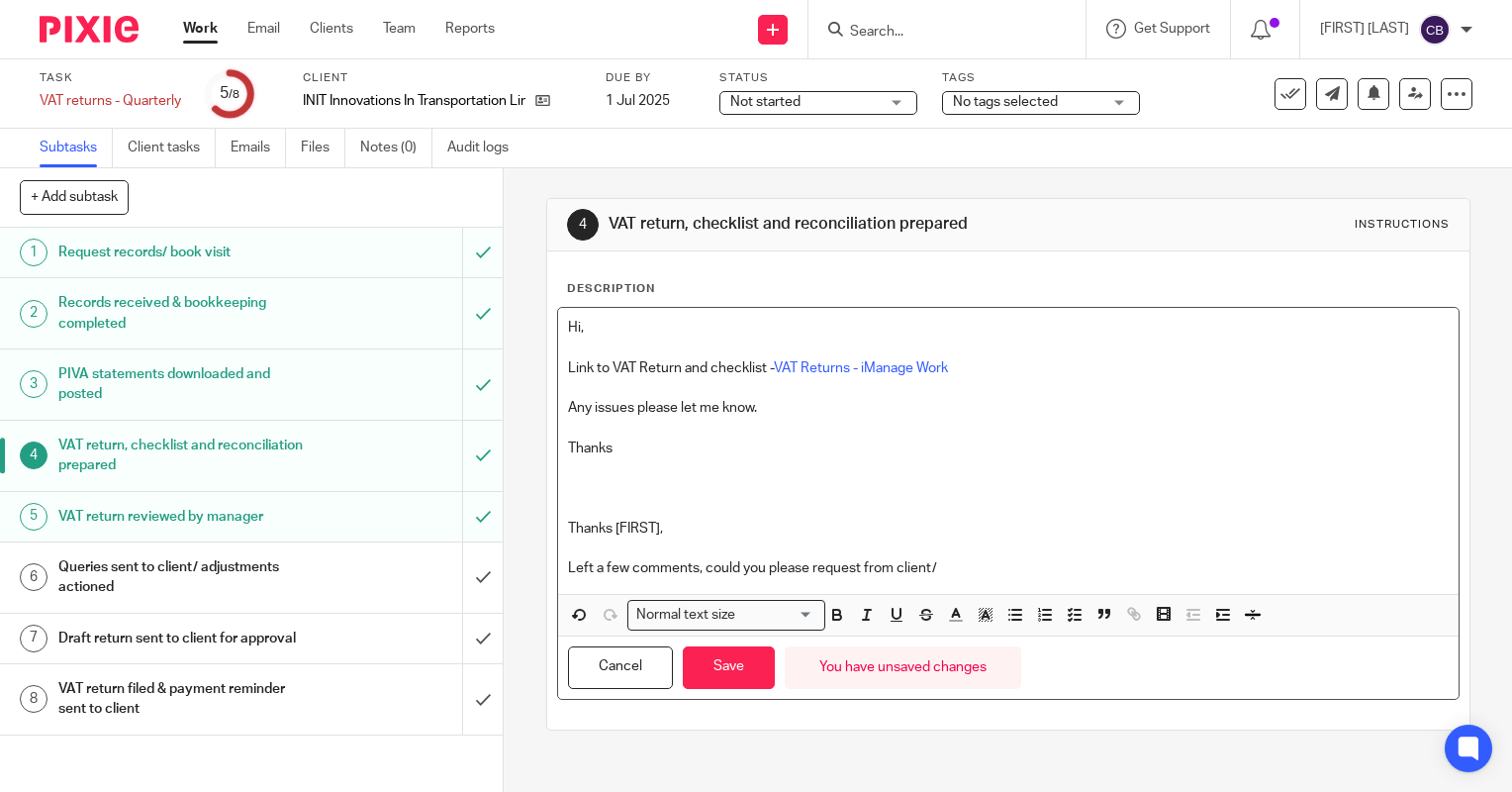 click on "Left a few comments, could you please request from client/" at bounding box center (1008, 568) 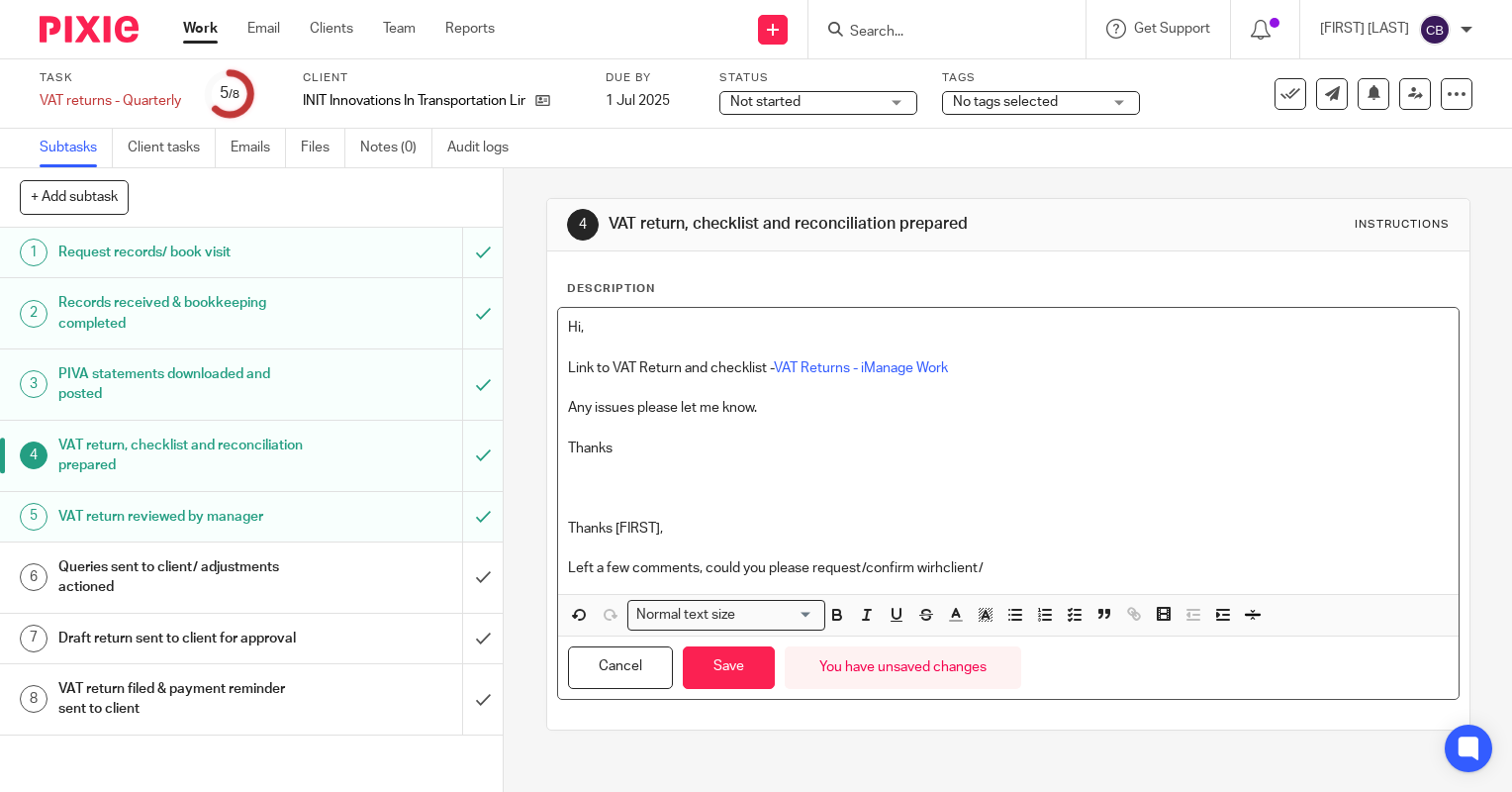 click at bounding box center (1008, 548) 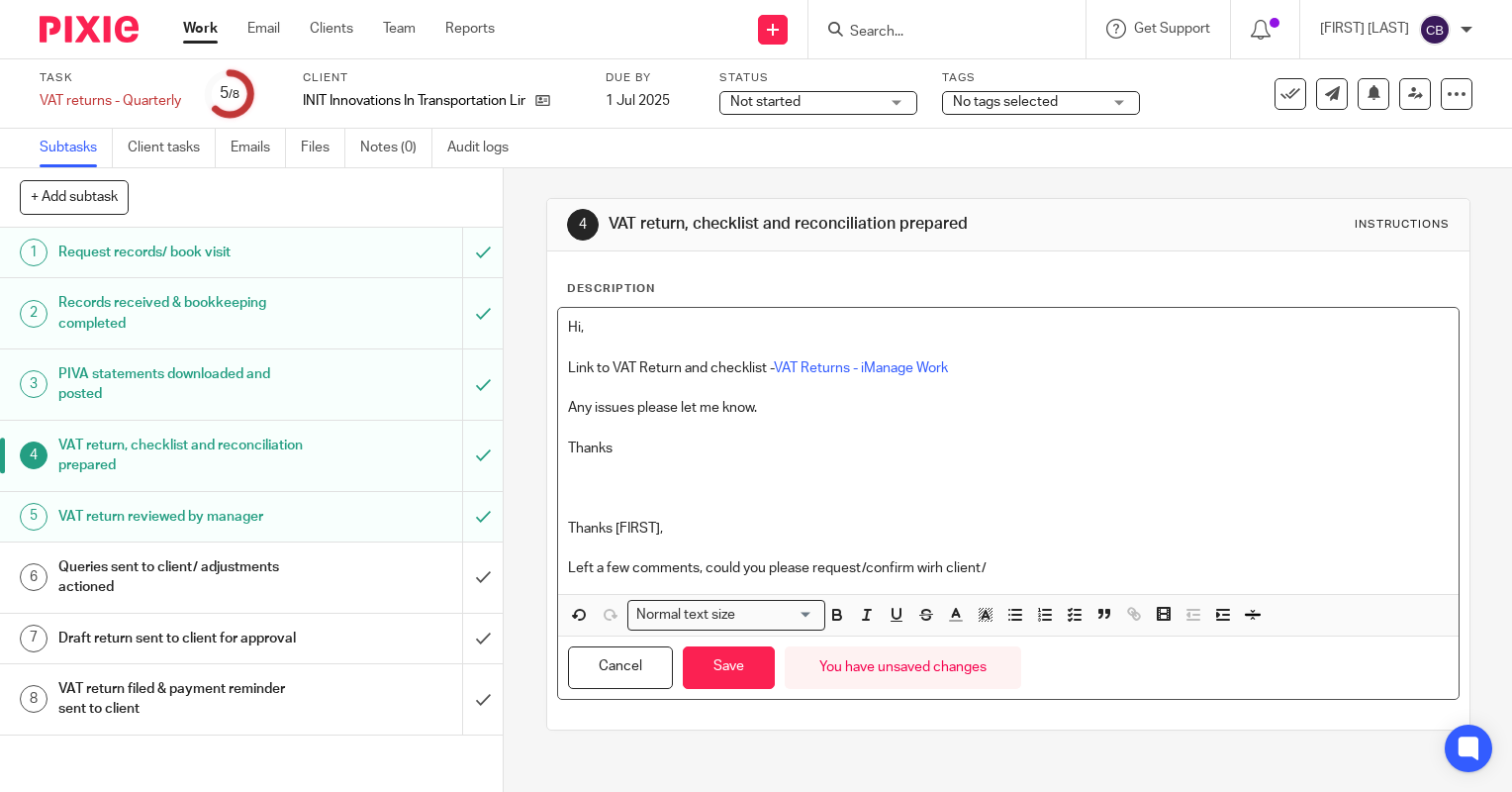click on "Left a few comments, could you please request/confirm wirh client/" at bounding box center (1008, 568) 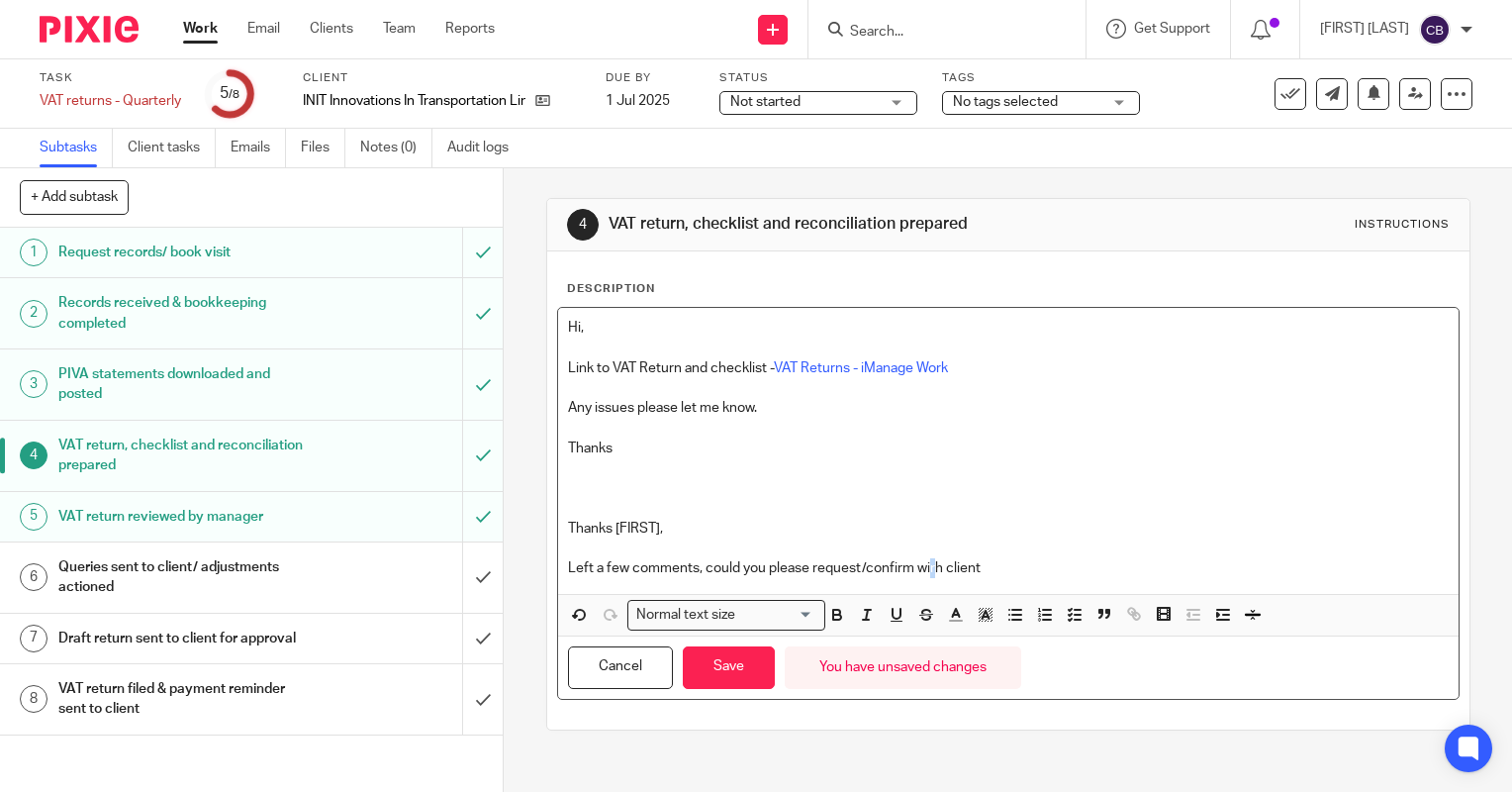 click on "Left a few comments, could you please request/confirm wirh client" at bounding box center [1008, 568] 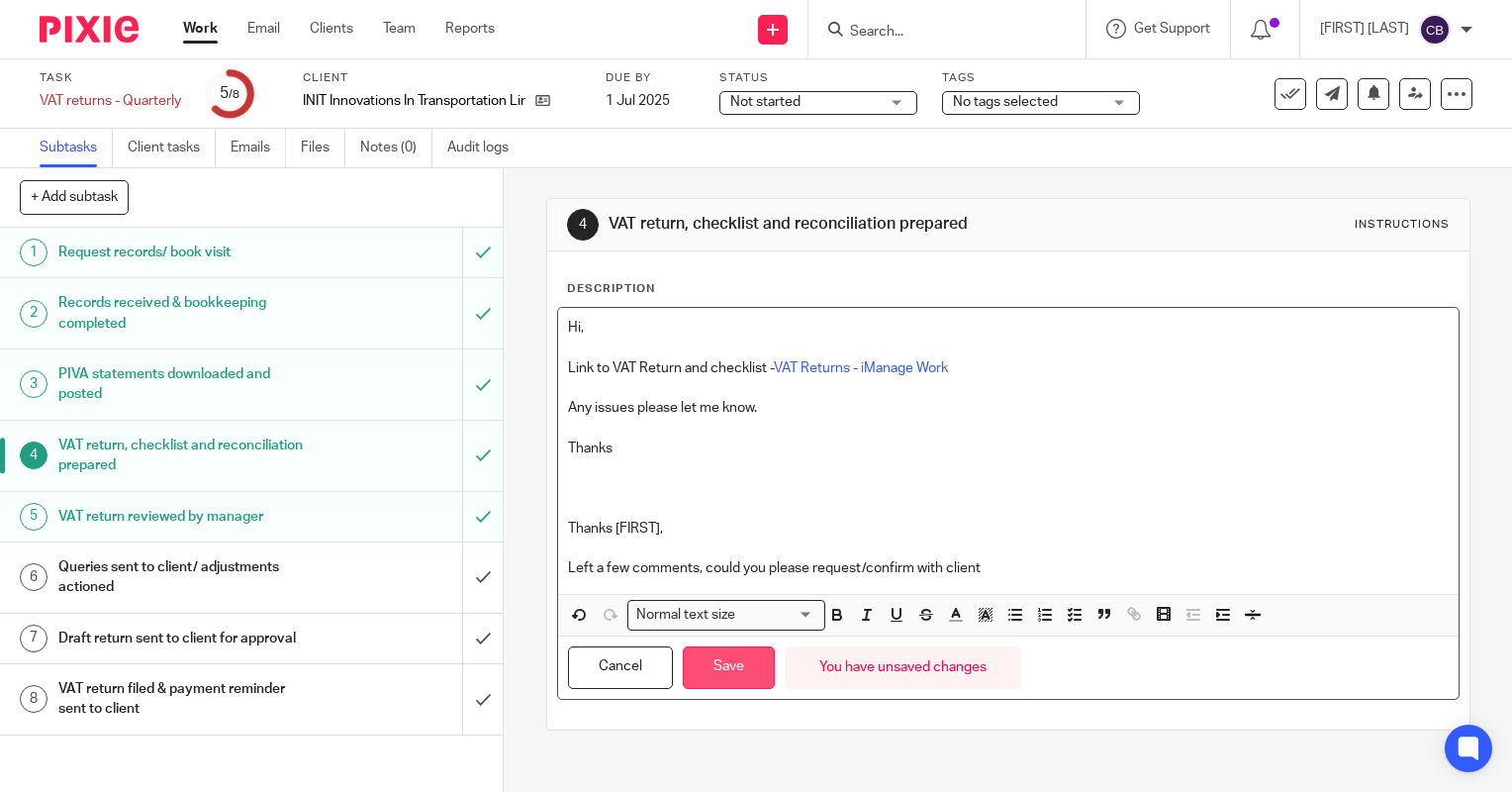 click on "Save" at bounding box center [728, 667] 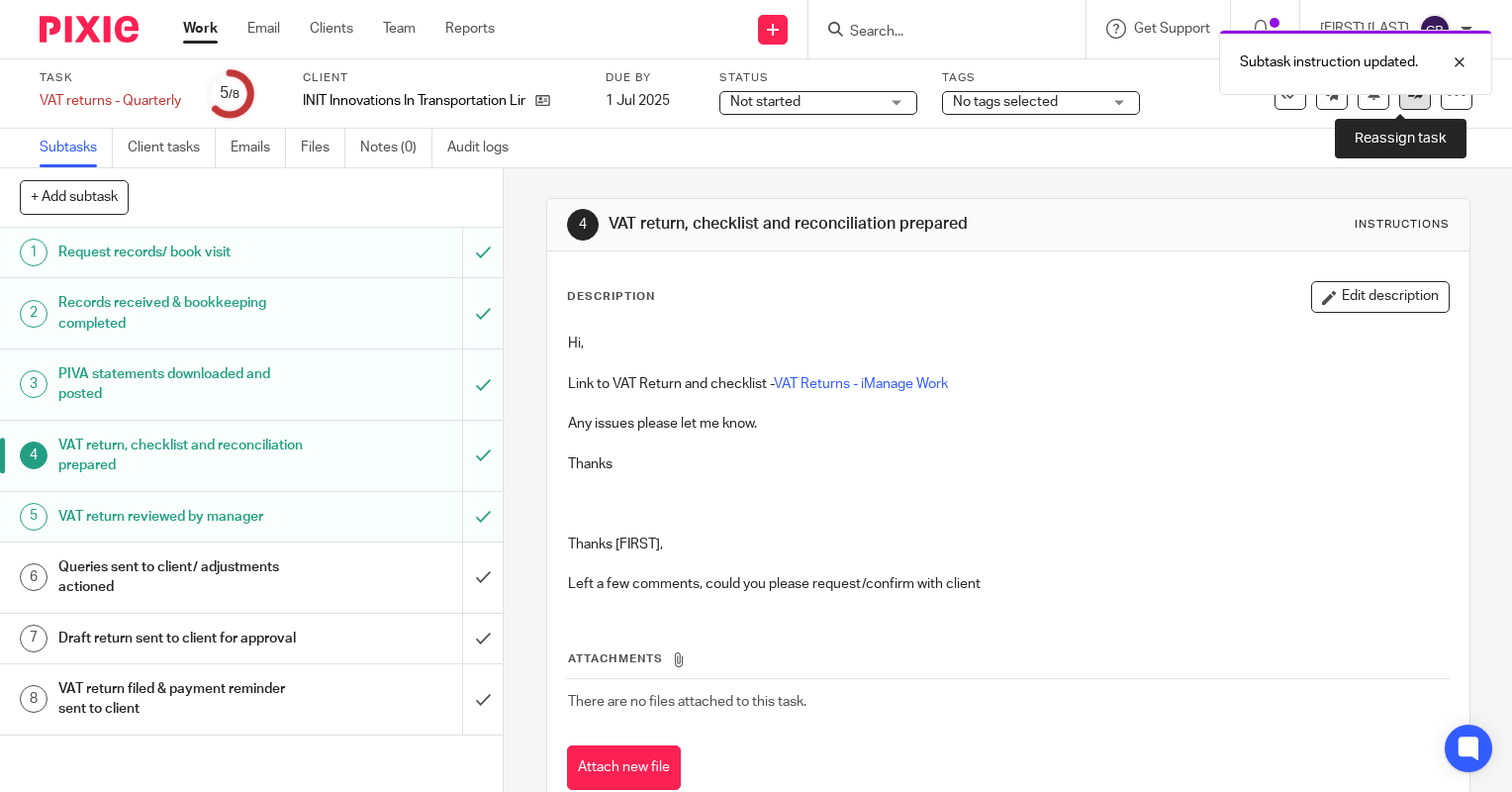 click at bounding box center (1415, 94) 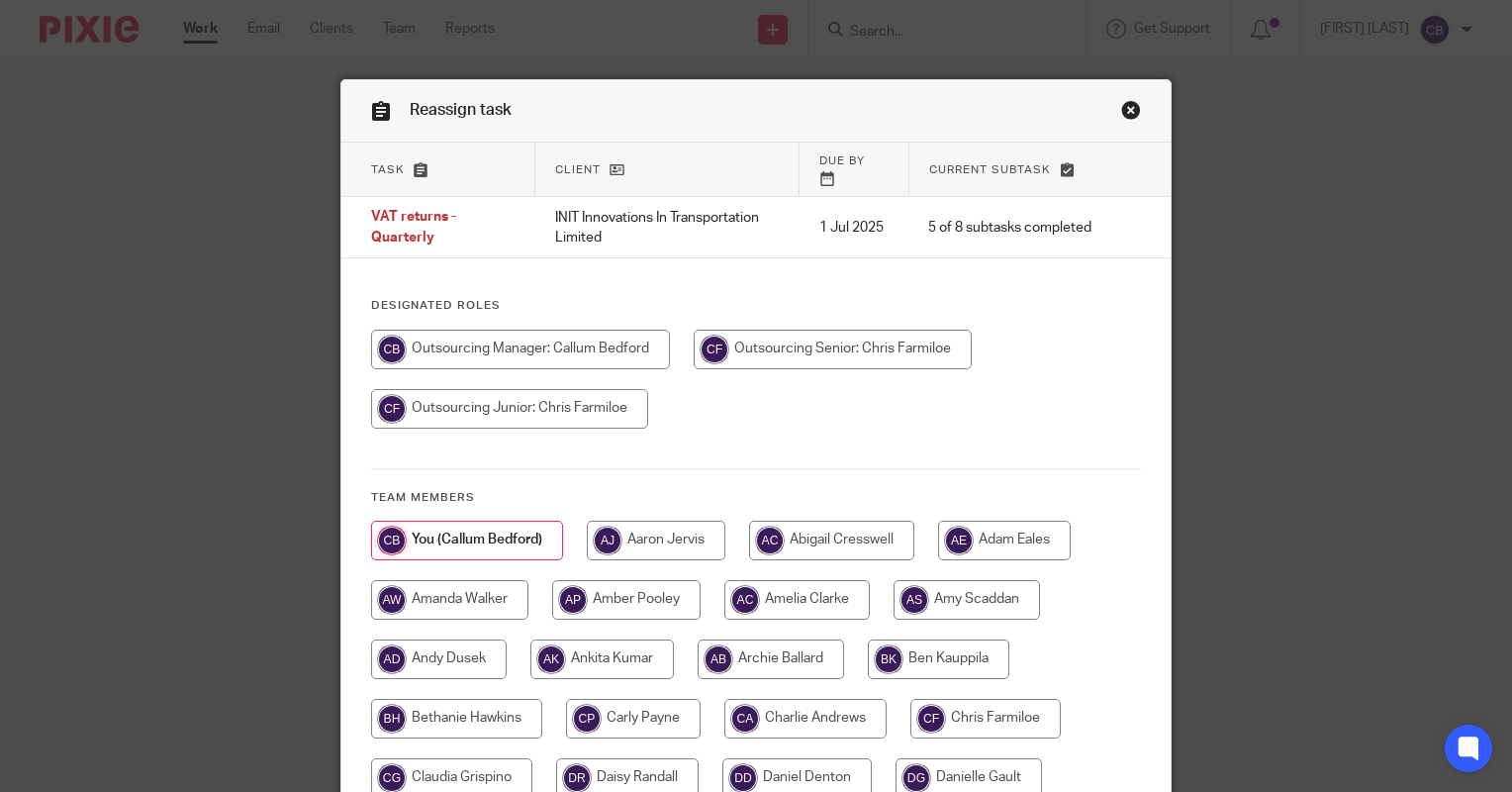 scroll, scrollTop: 0, scrollLeft: 0, axis: both 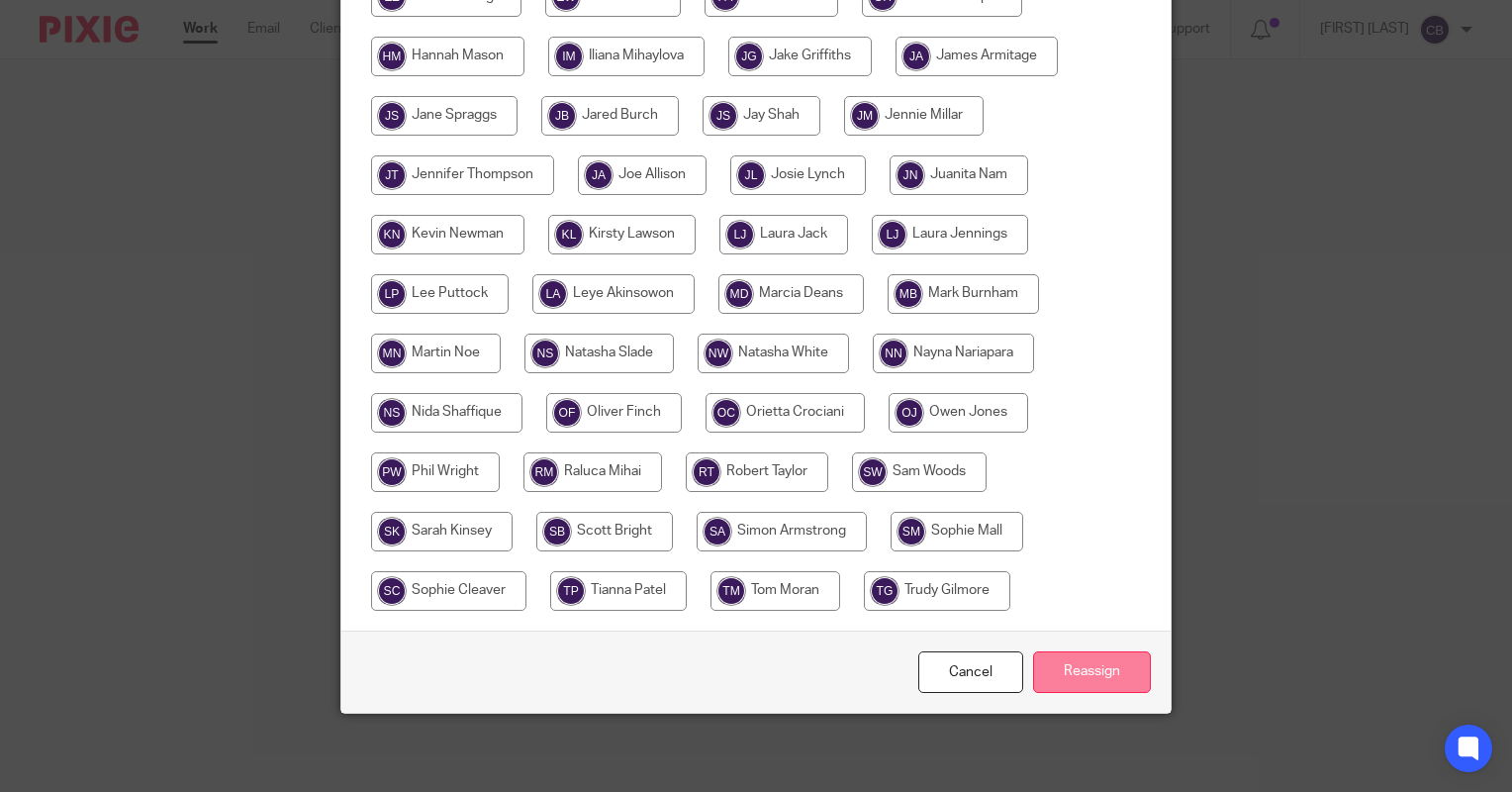 click on "Reassign" at bounding box center [1091, 672] 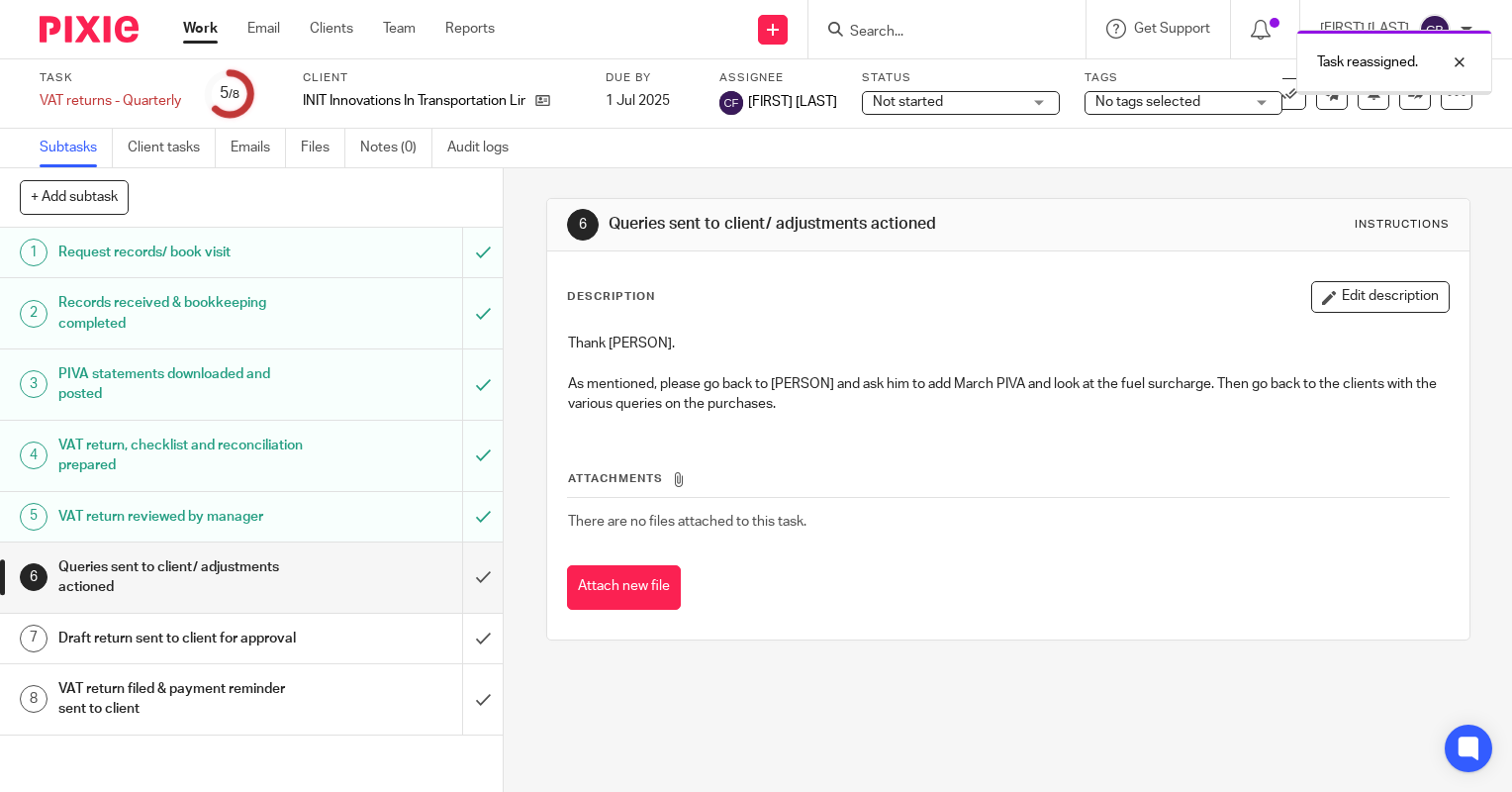 scroll, scrollTop: 0, scrollLeft: 0, axis: both 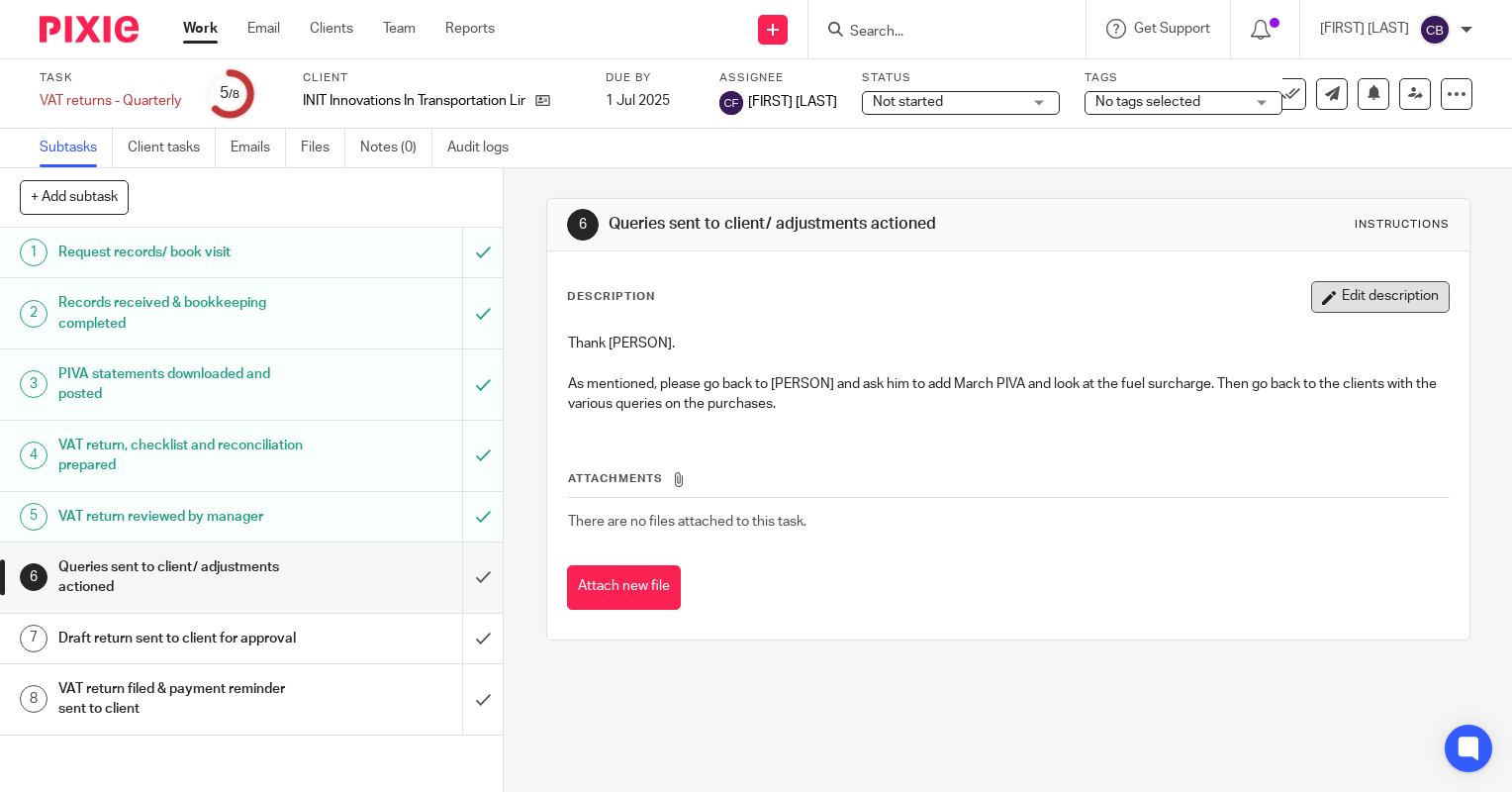 click on "Edit description" at bounding box center [1380, 297] 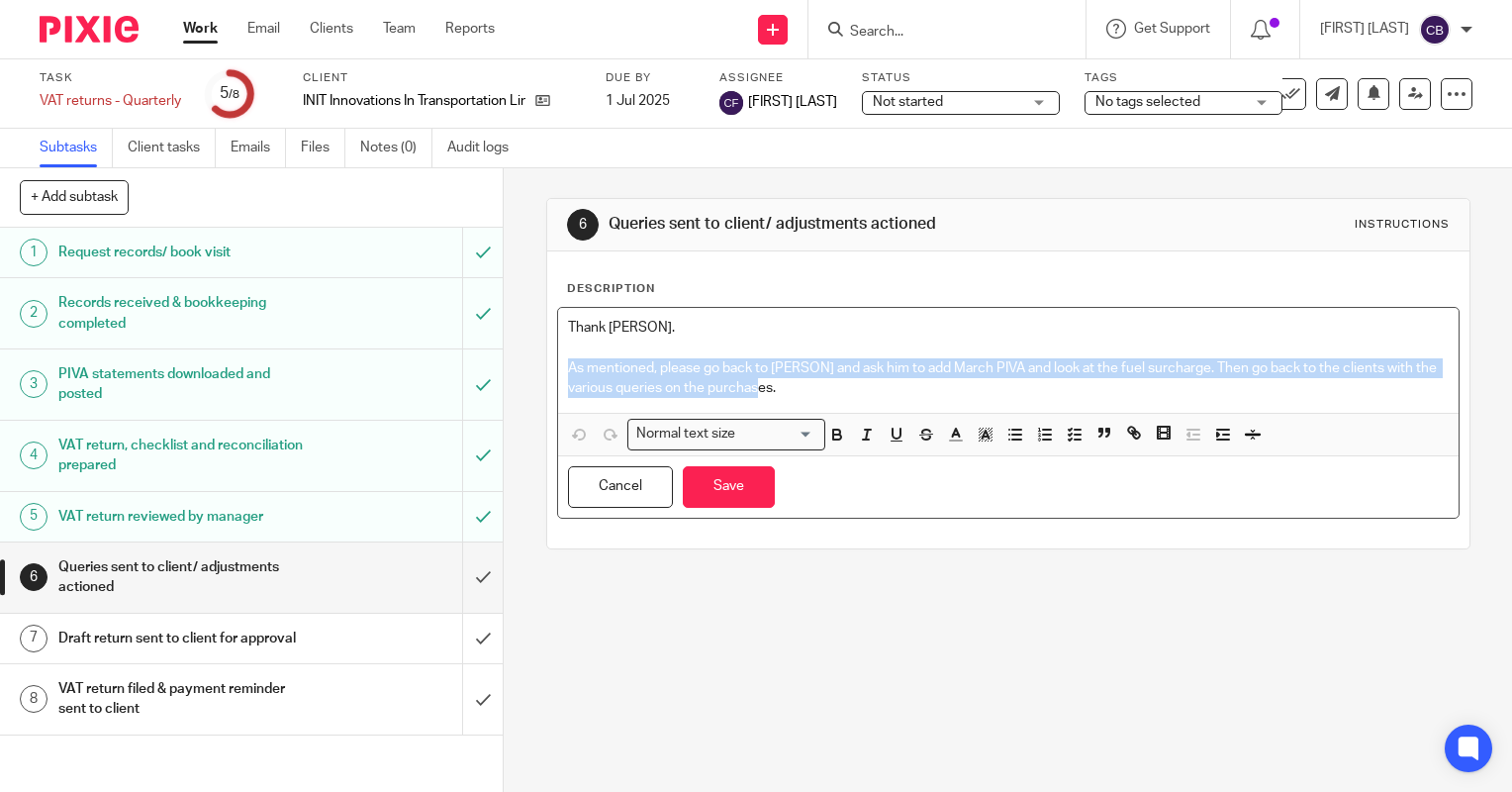 drag, startPoint x: 853, startPoint y: 391, endPoint x: 563, endPoint y: 371, distance: 290.6888 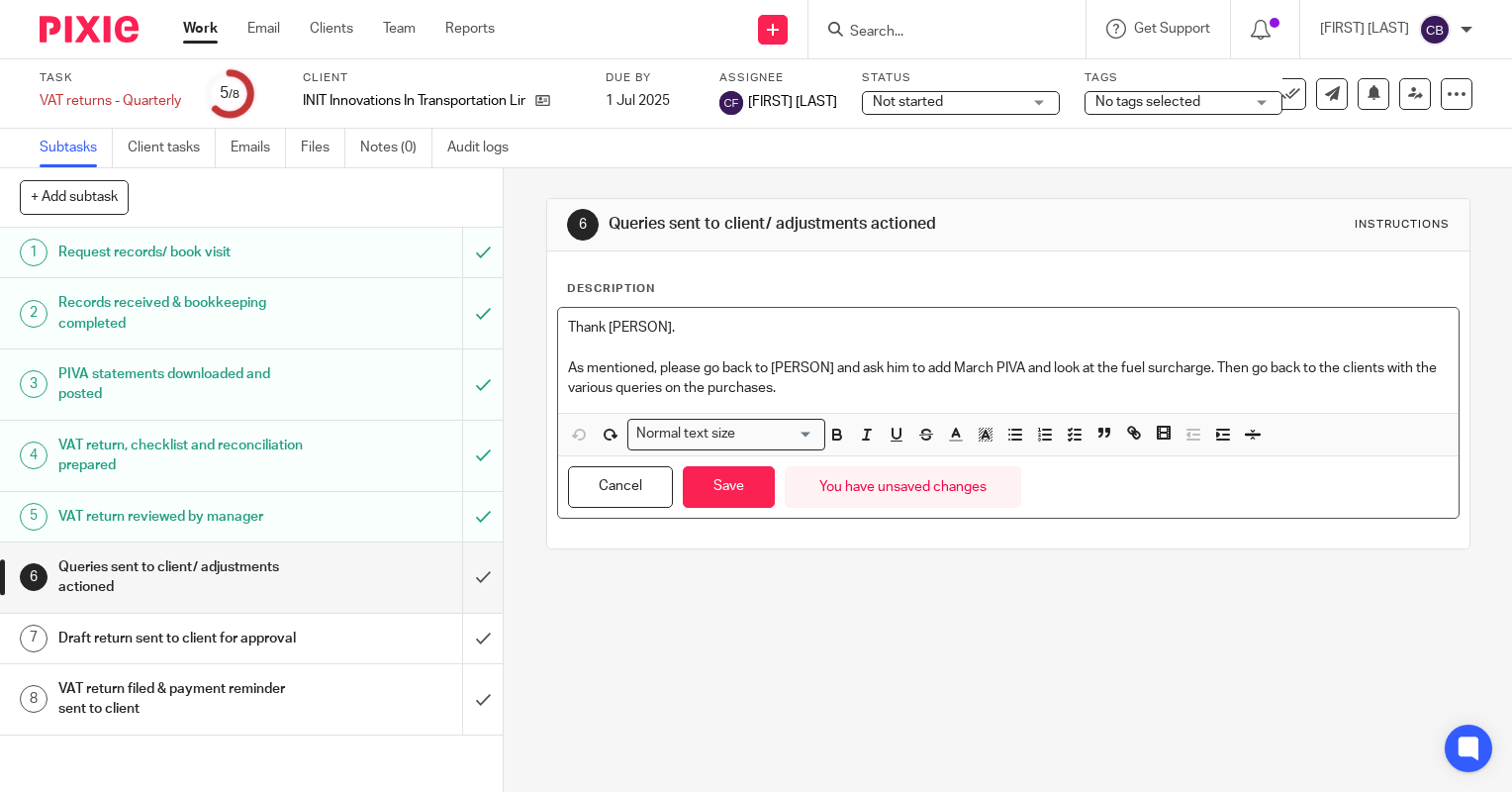 click on "As mentioned, please go back to [FIRST] and ask him to add March PIVA and look at the fuel surcharge. Then go back to the clients with the various queries on the purchases." at bounding box center [1008, 378] 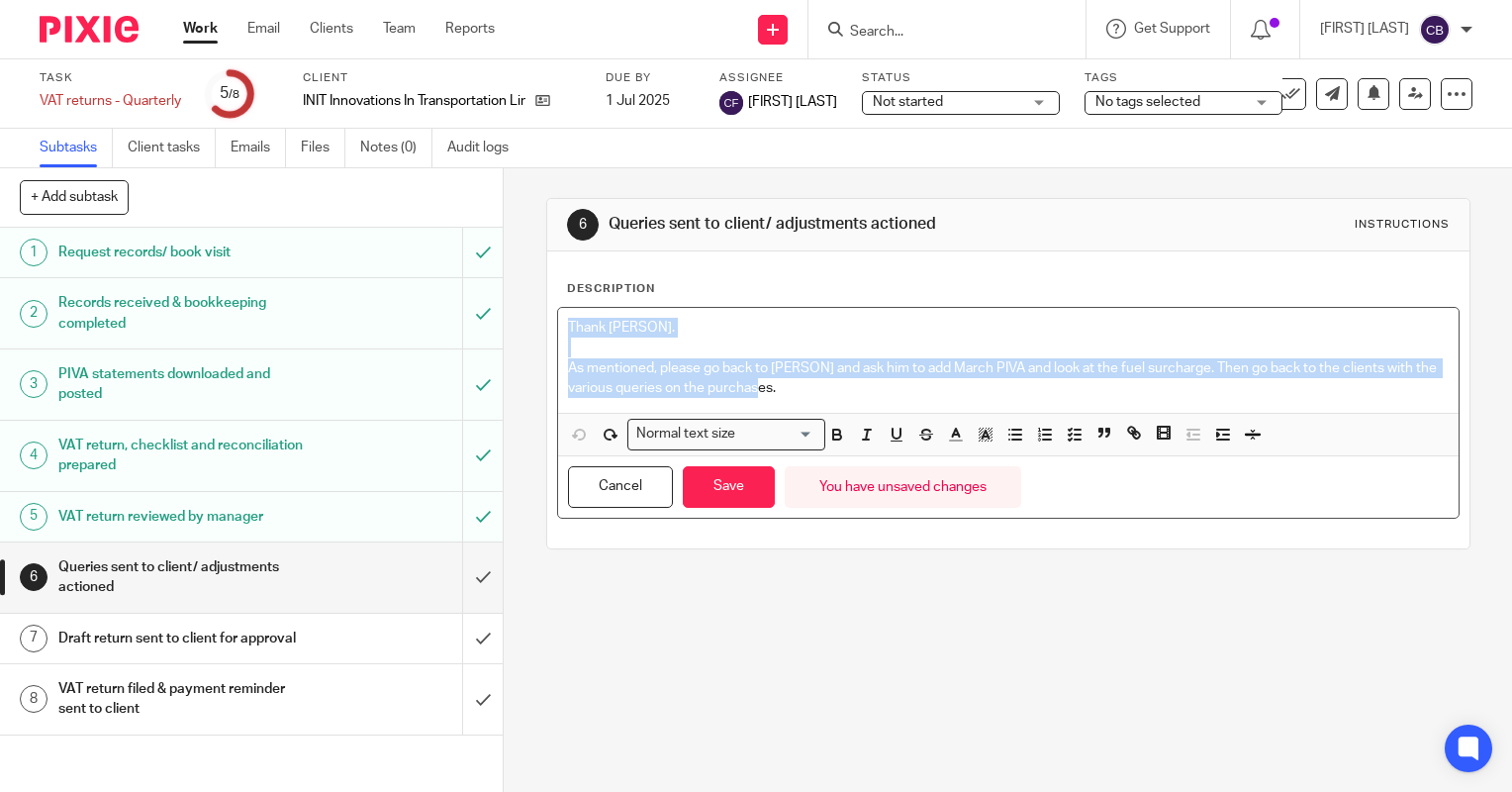 drag, startPoint x: 779, startPoint y: 384, endPoint x: 542, endPoint y: 334, distance: 242.21684 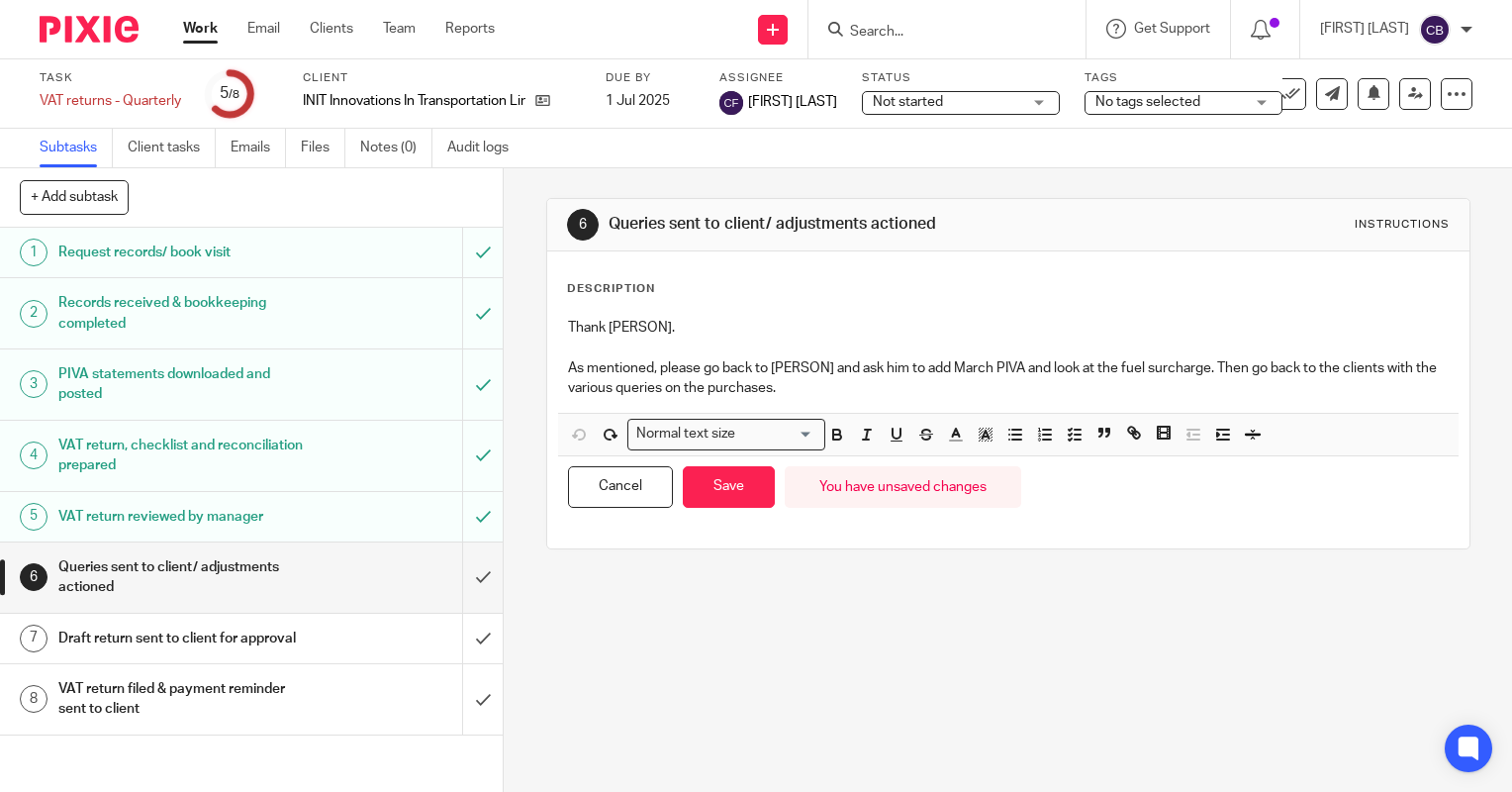 click on "6
Queries sent to client/ adjustments actioned
Instructions
Description
Thank Cal. As mentioned, please go back to Chris and ask him to add March PIVA and look at the fuel surcharge. Then go back to the clients with the various queries on the purchases.
Normal text size
Loading...
Remove
Edit
Insert new video
Copy and paste the video URL. Youtube, Vimeo and Loom URLs are supported.
Close
Submit" at bounding box center (1007, 480) 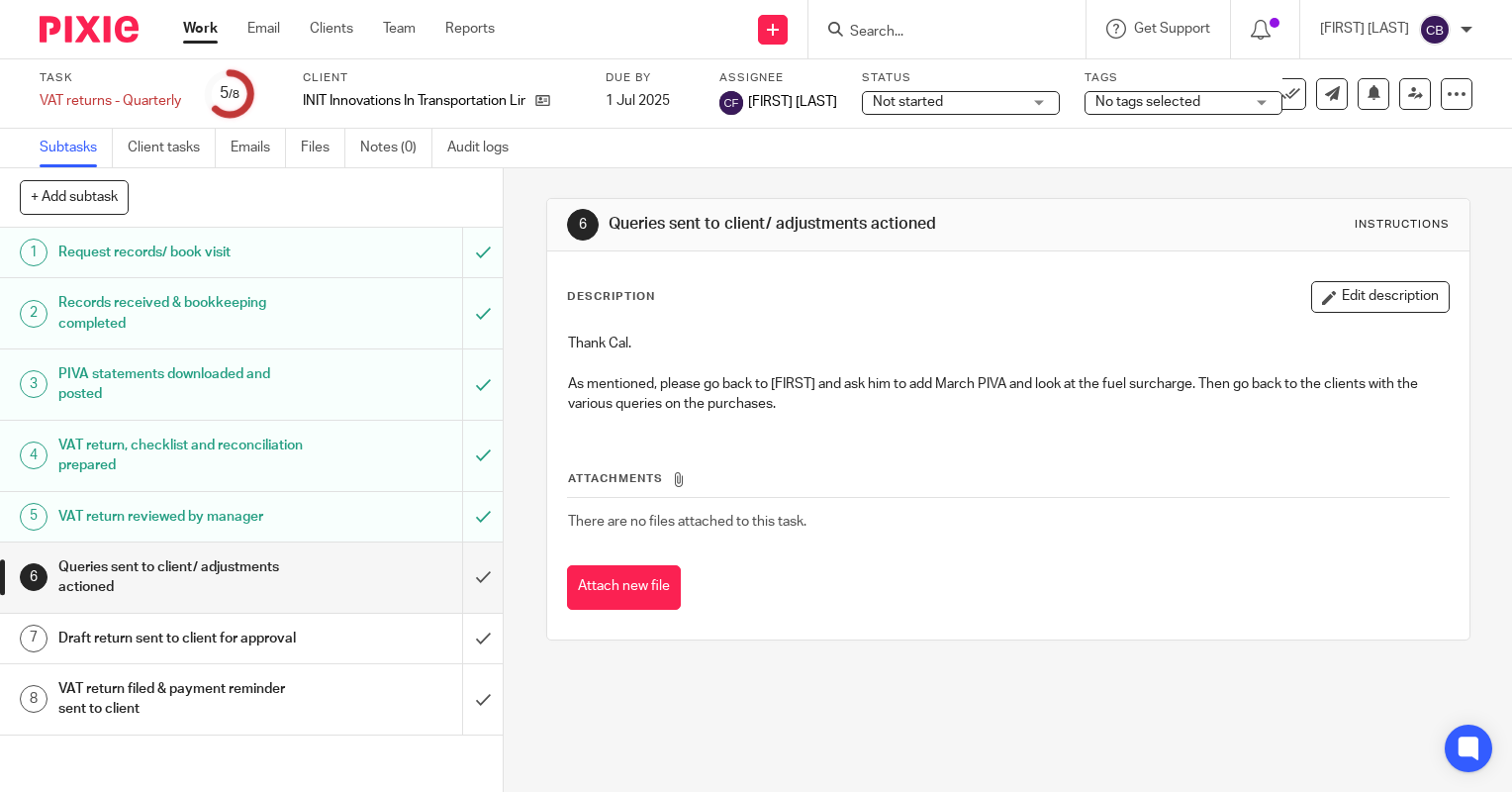 scroll, scrollTop: 0, scrollLeft: 0, axis: both 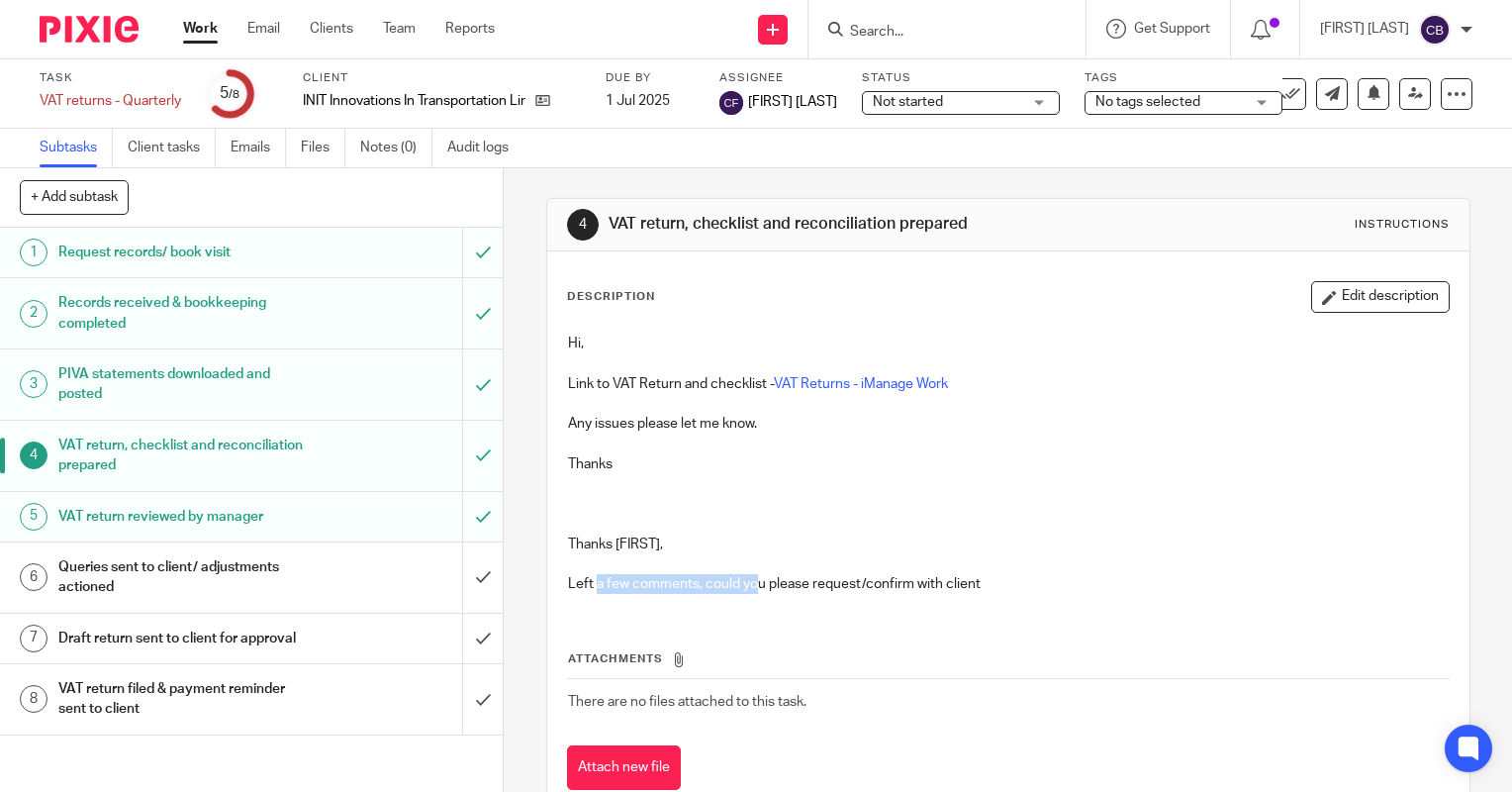 drag, startPoint x: 642, startPoint y: 586, endPoint x: 766, endPoint y: 586, distance: 124 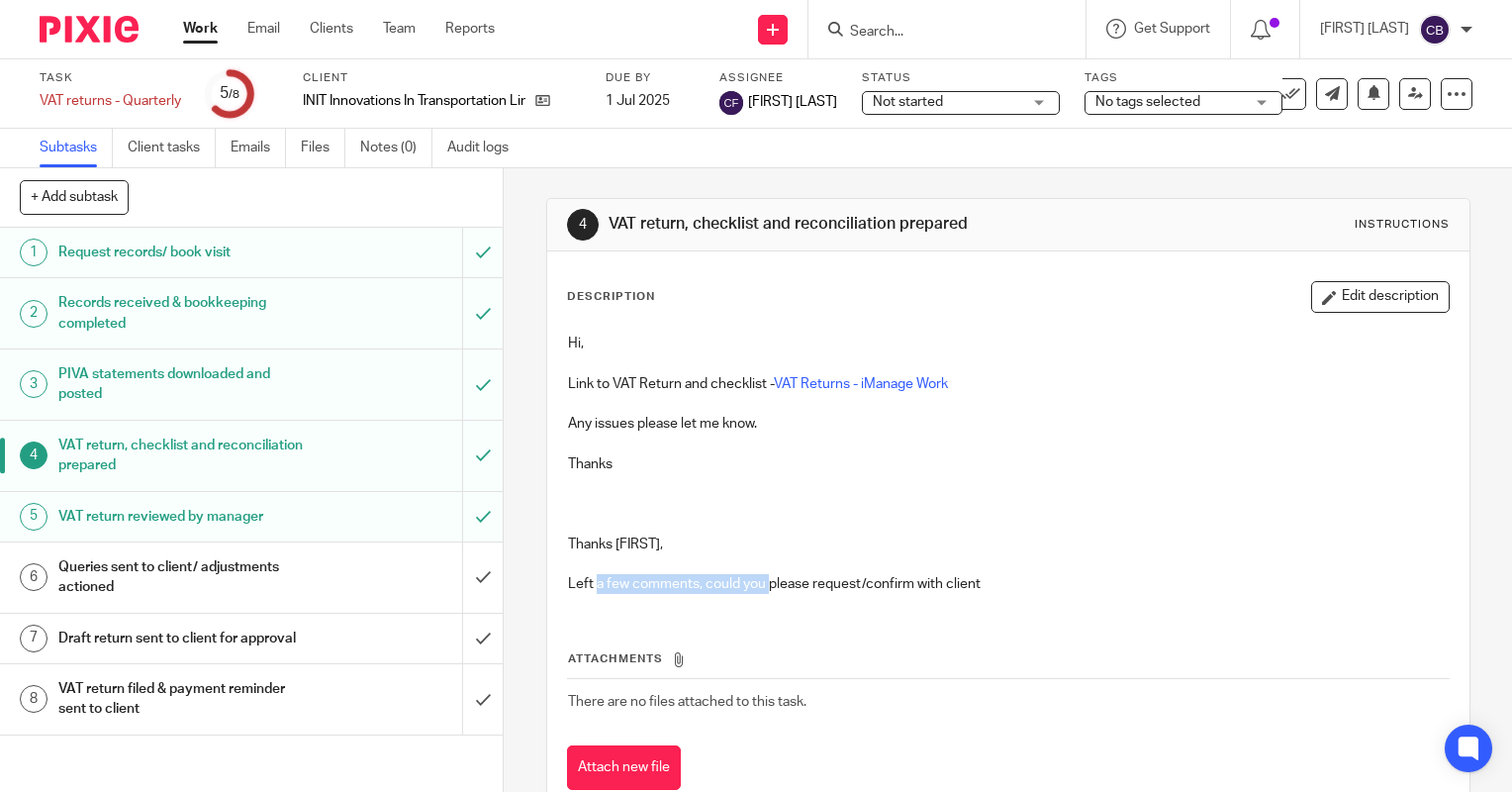 drag, startPoint x: 766, startPoint y: 586, endPoint x: 735, endPoint y: 586, distance: 31 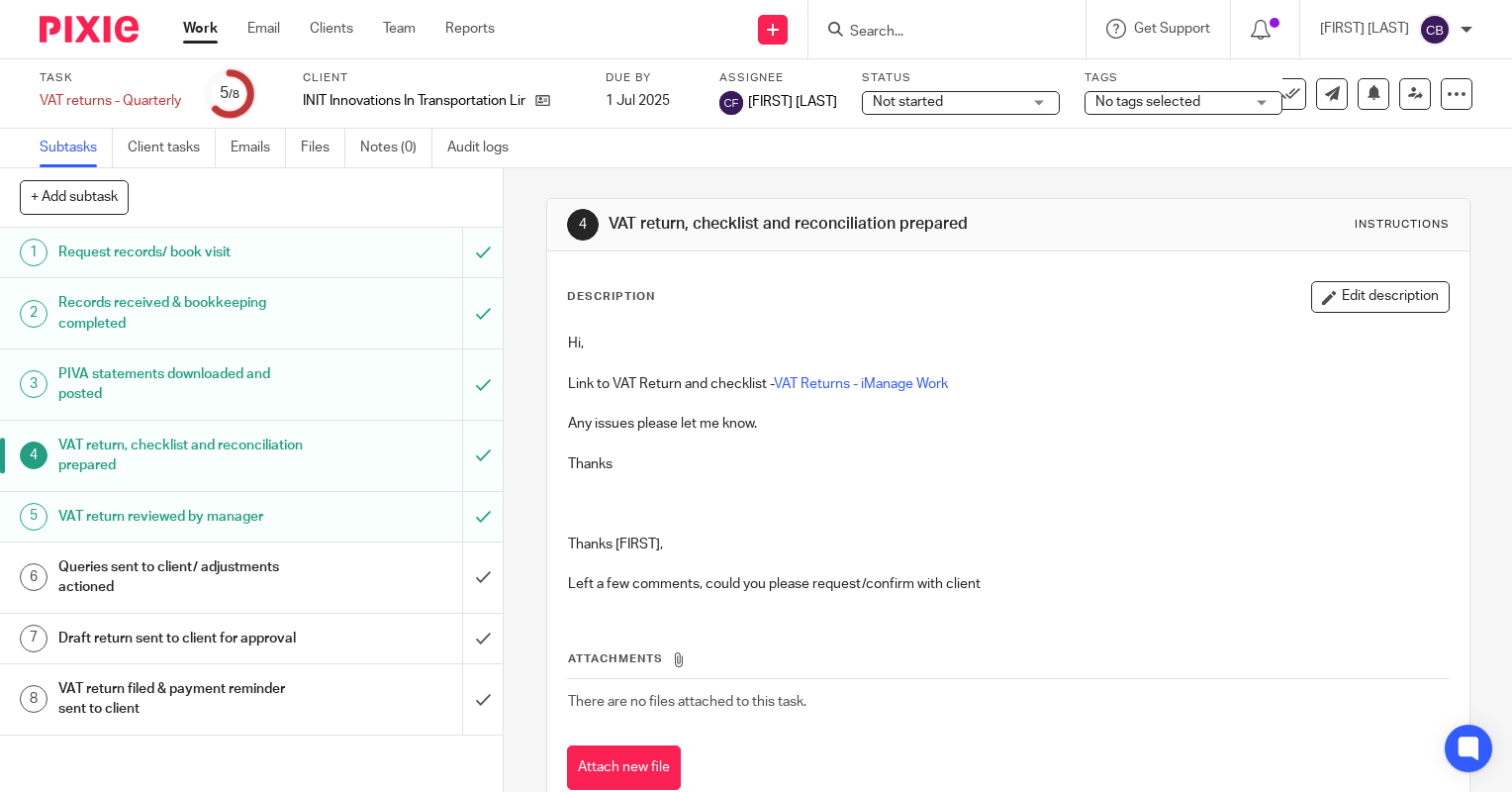 click on "Queries sent to client/ adjustments actioned" at bounding box center [250, 577] 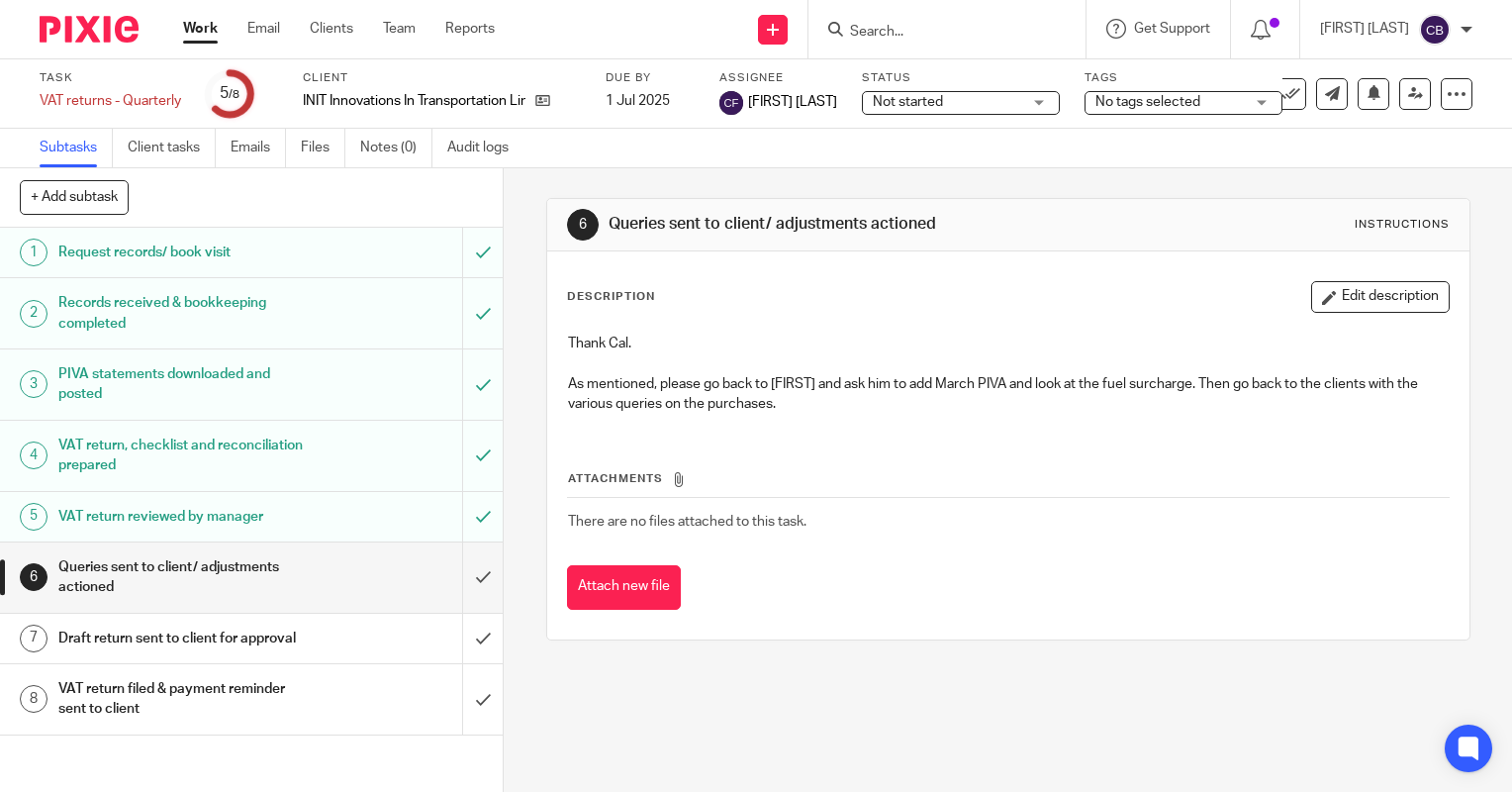 scroll, scrollTop: 0, scrollLeft: 0, axis: both 